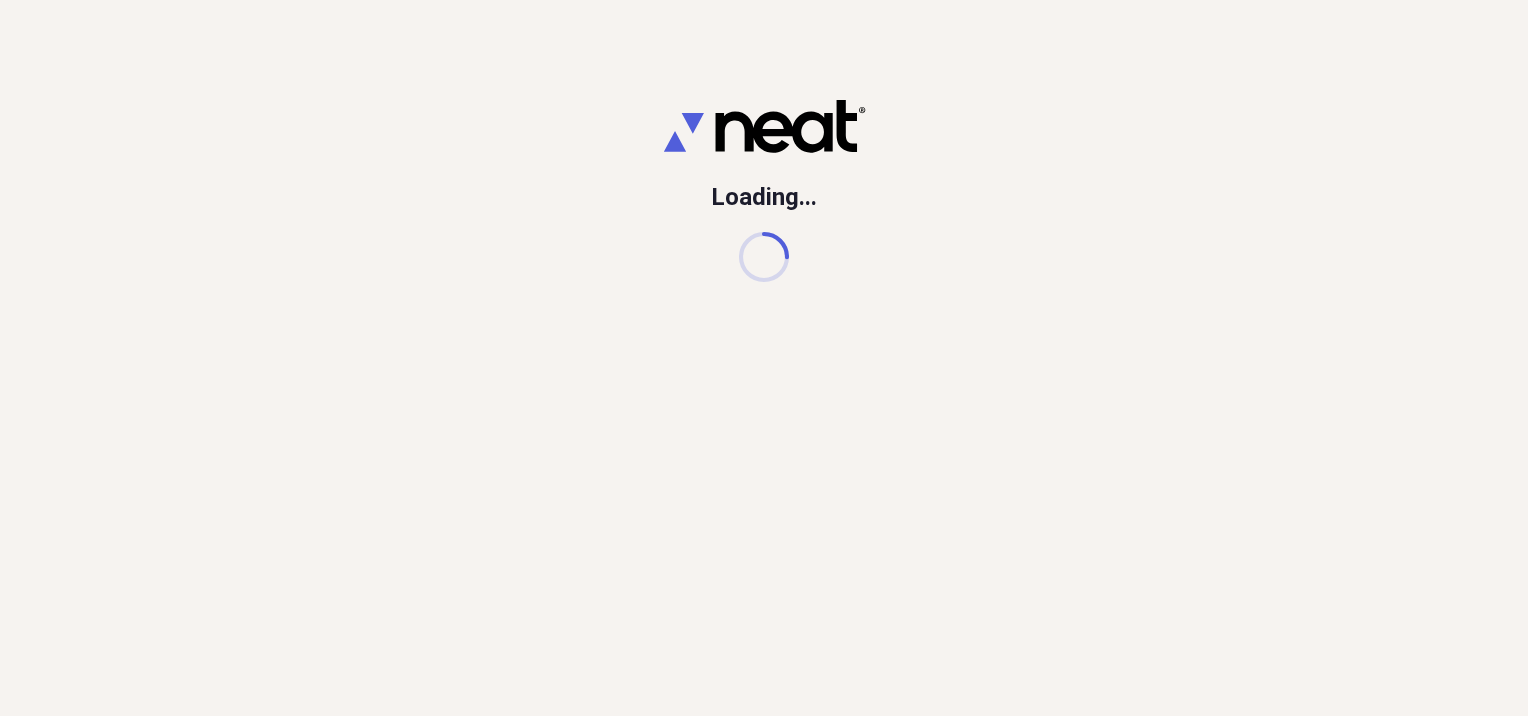 scroll, scrollTop: 0, scrollLeft: 0, axis: both 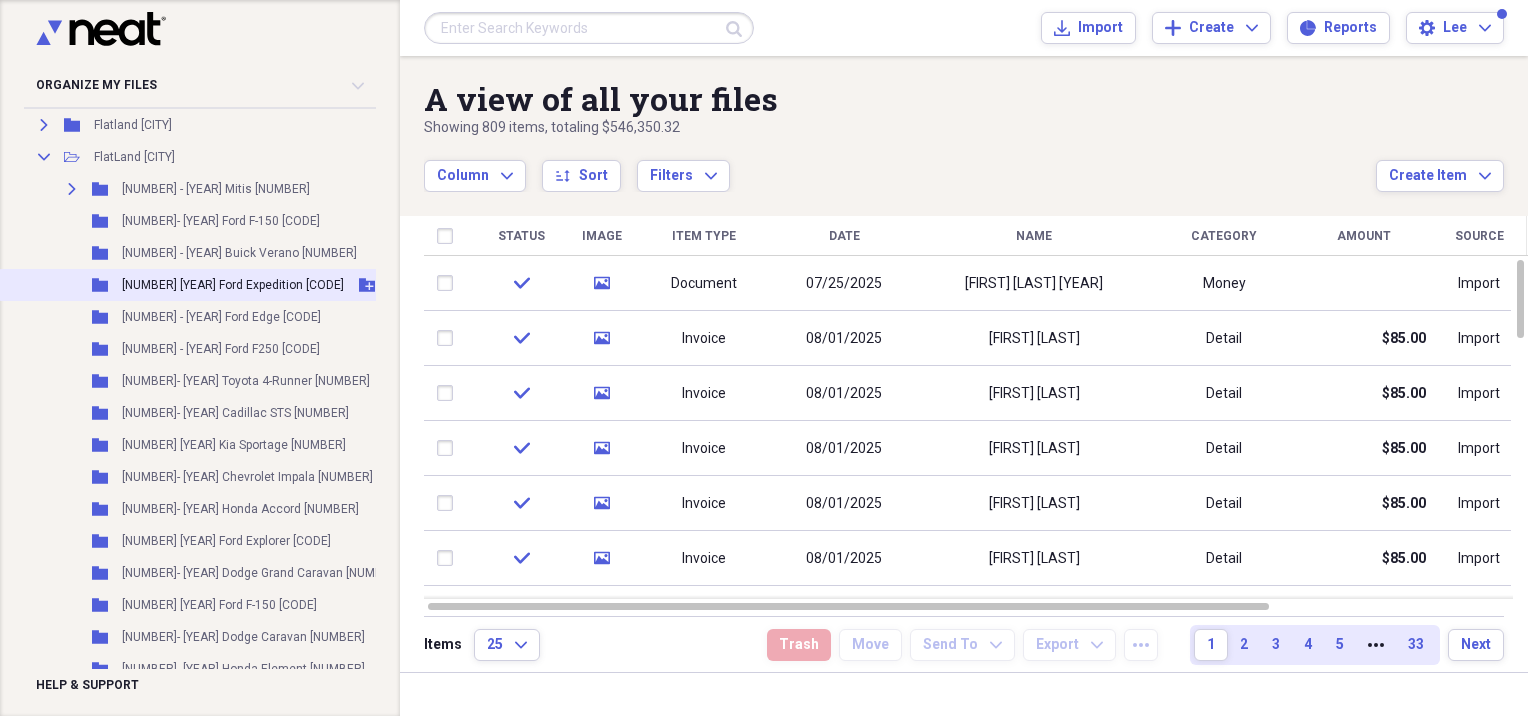 click on "Folder [NUMBER] [YEAR] Ford Expedition [CODE] Add Folder" at bounding box center (234, 285) 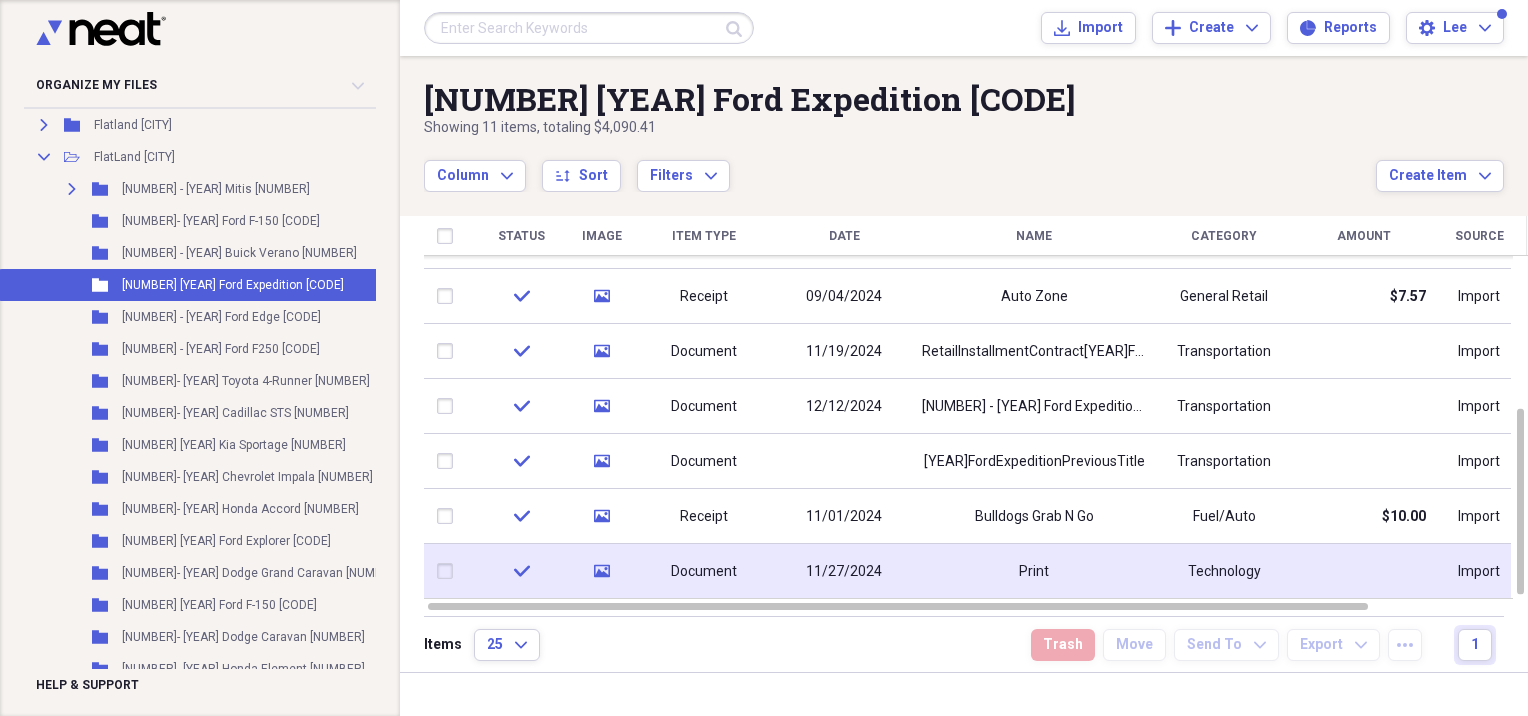 click on "Print" at bounding box center [1034, 571] 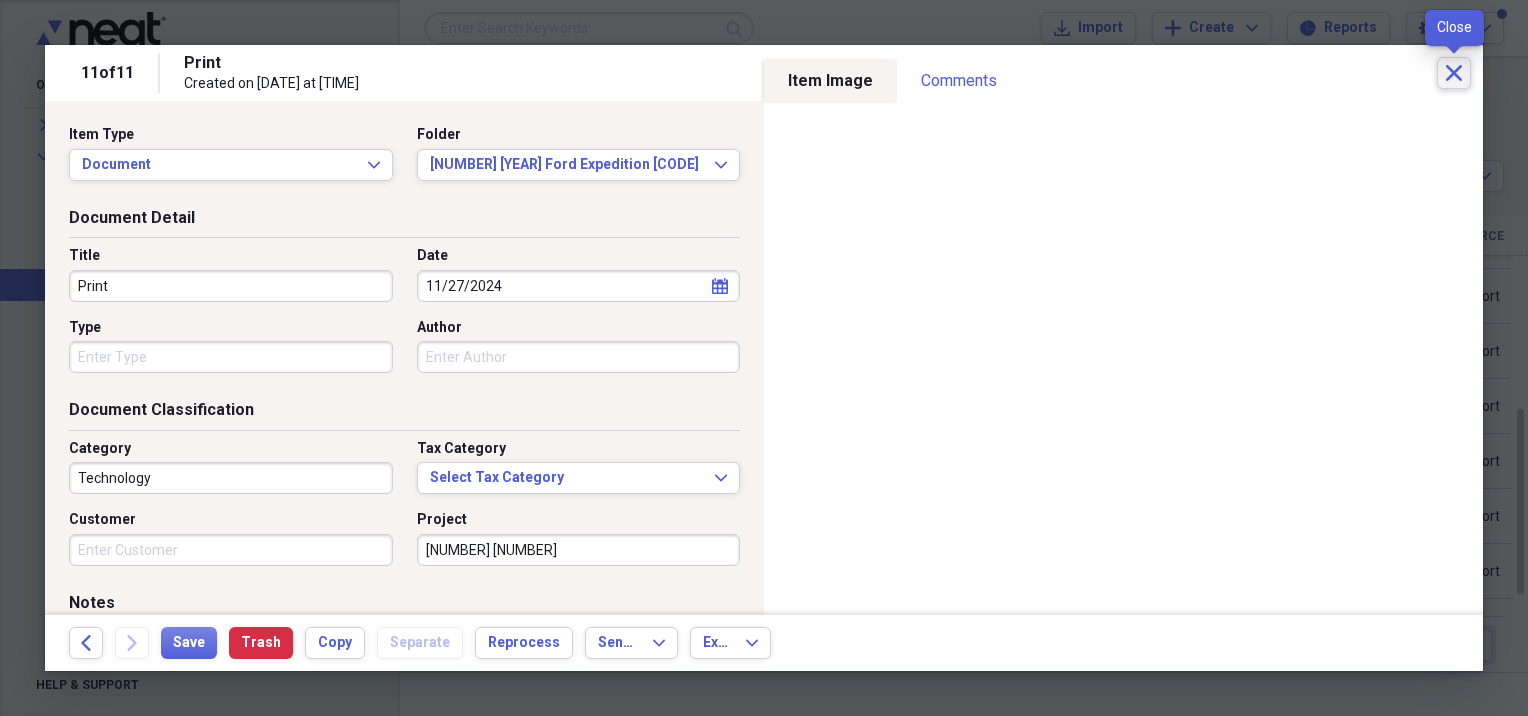 click 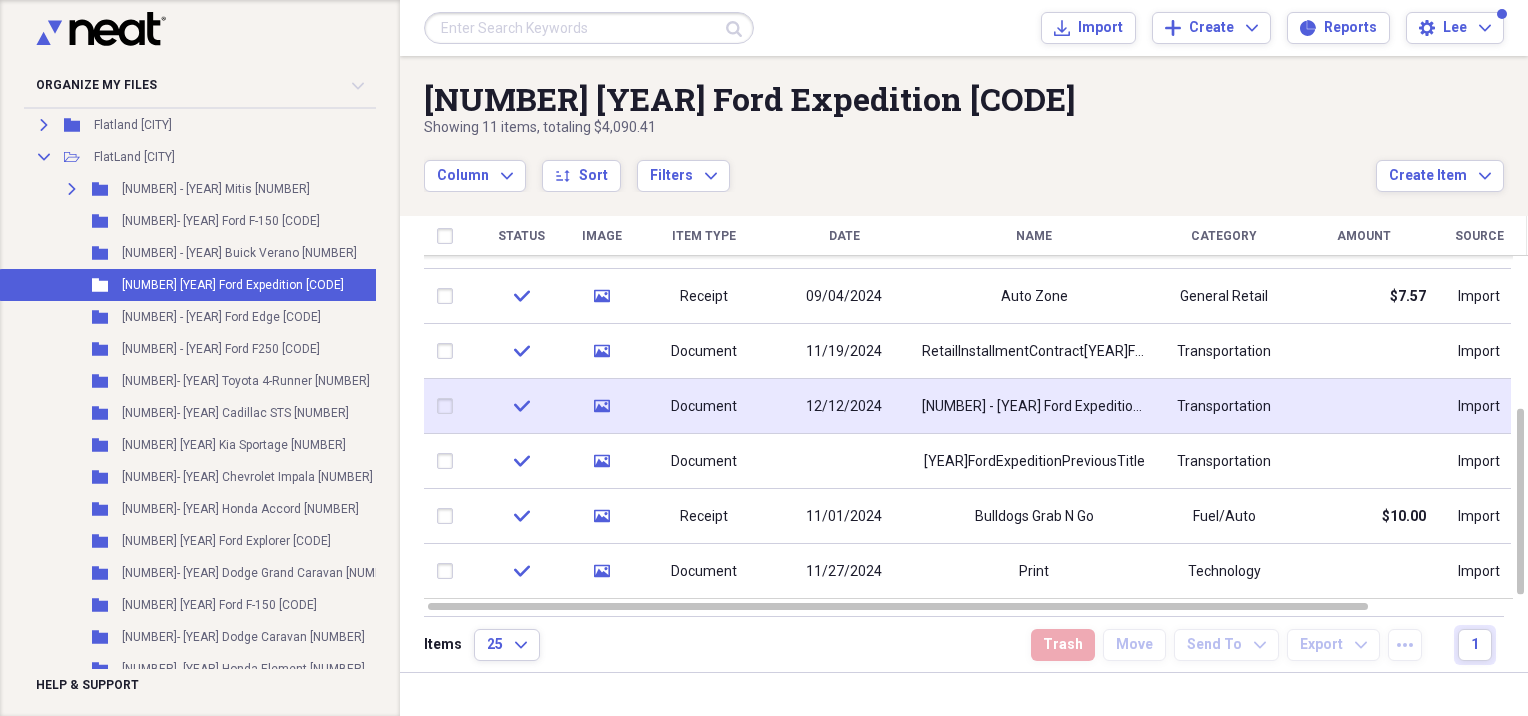 click on "[NUMBER] - [YEAR] Ford Expedition [CODE]" at bounding box center (1034, 406) 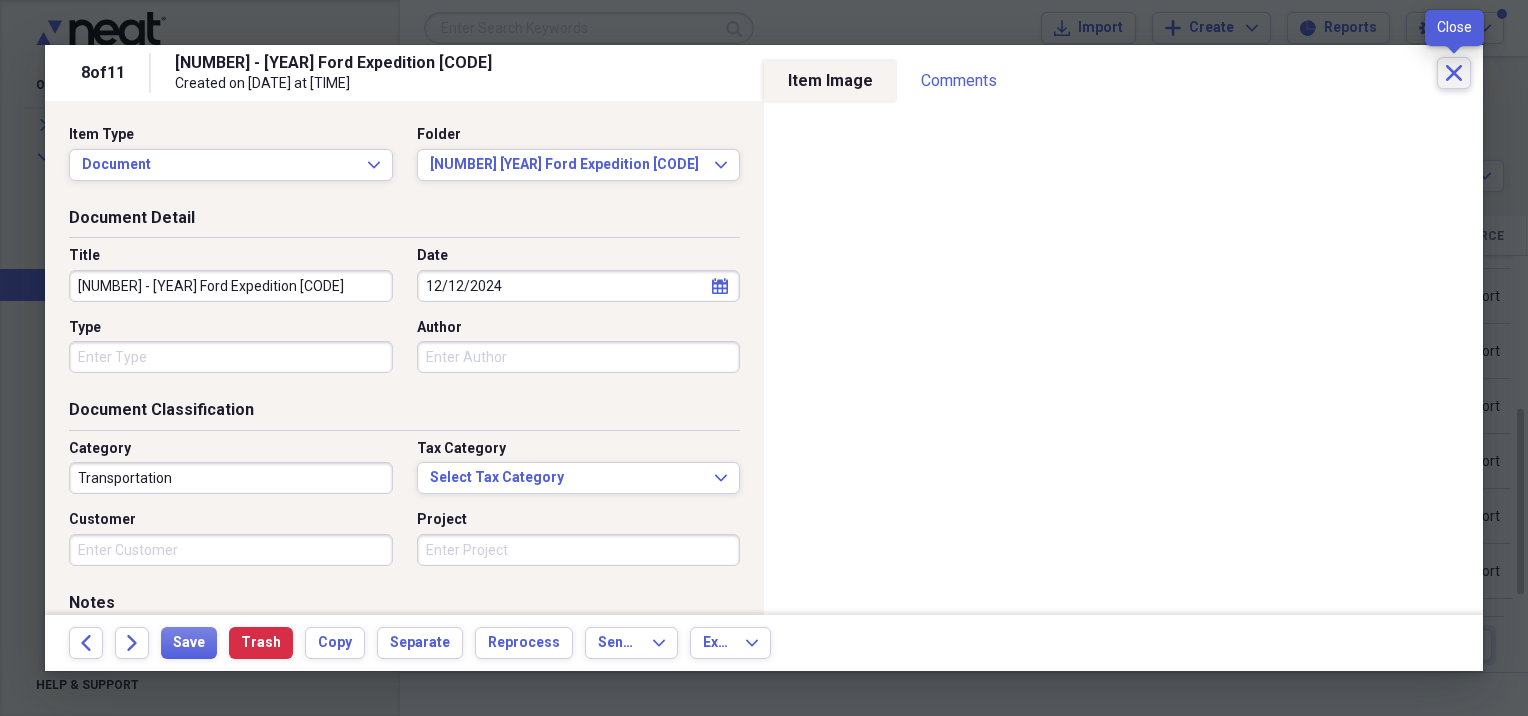 click on "Close" at bounding box center [1454, 73] 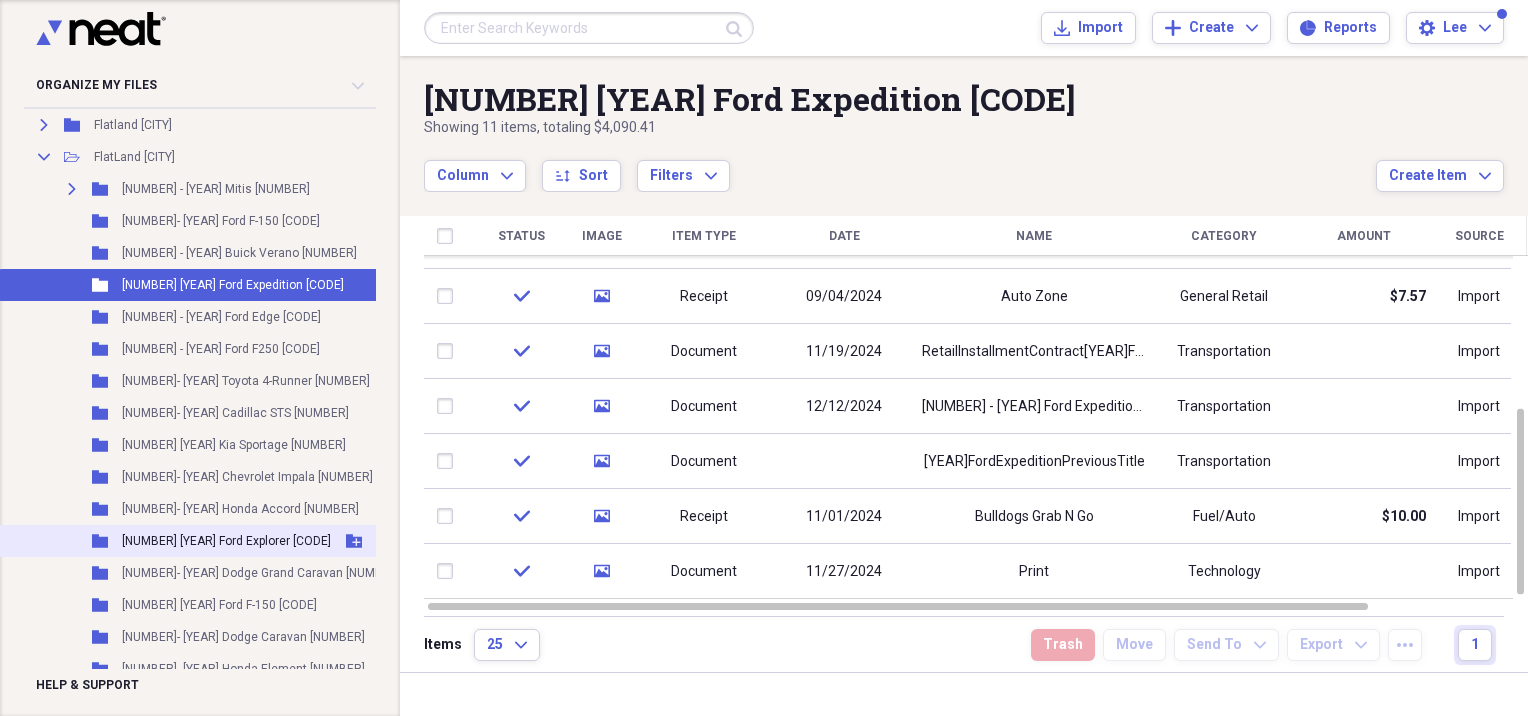 click on "[NUMBER] [YEAR] Ford Explorer [CODE]" at bounding box center (226, 541) 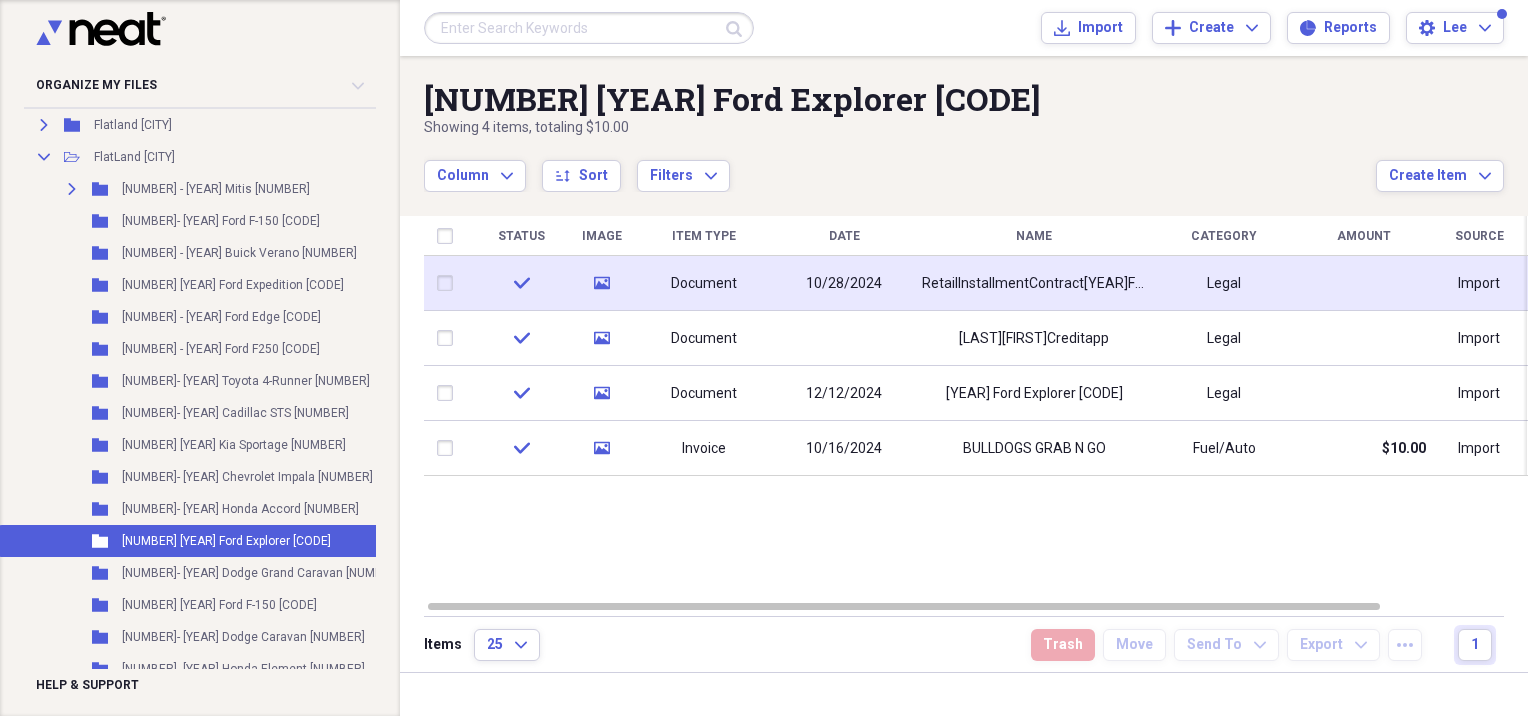 click on "RetailInstallmentContract[YEAR]FordExplorer" at bounding box center (1034, 283) 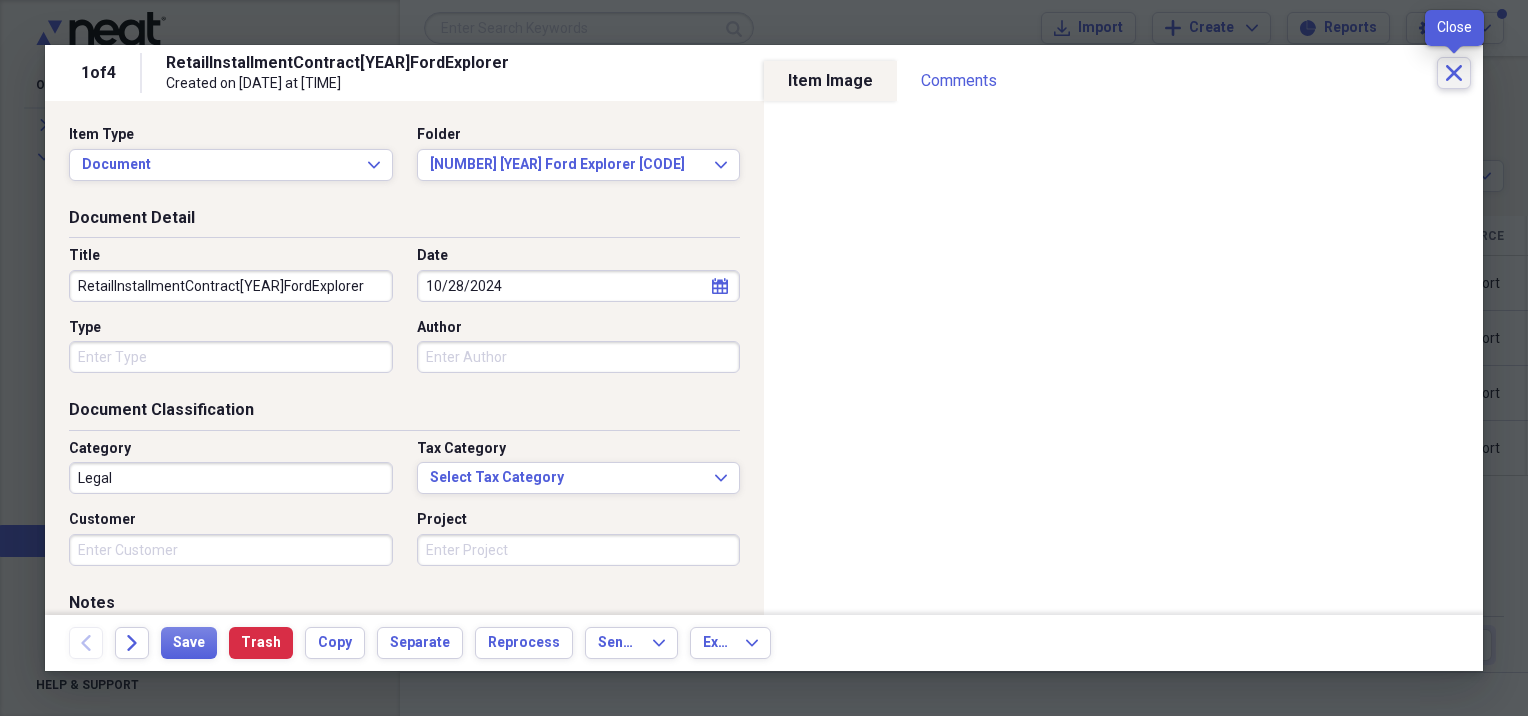 click on "Close" 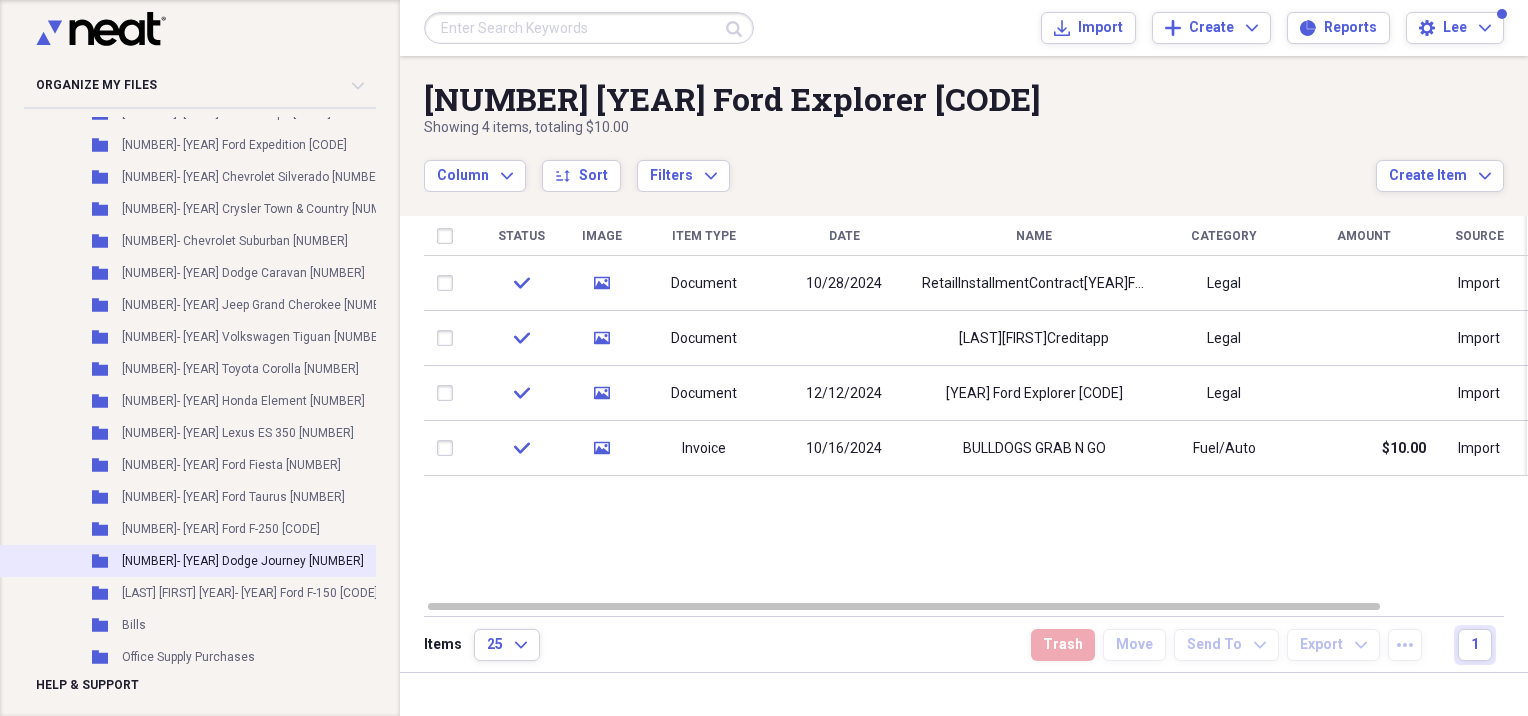scroll, scrollTop: 1200, scrollLeft: 0, axis: vertical 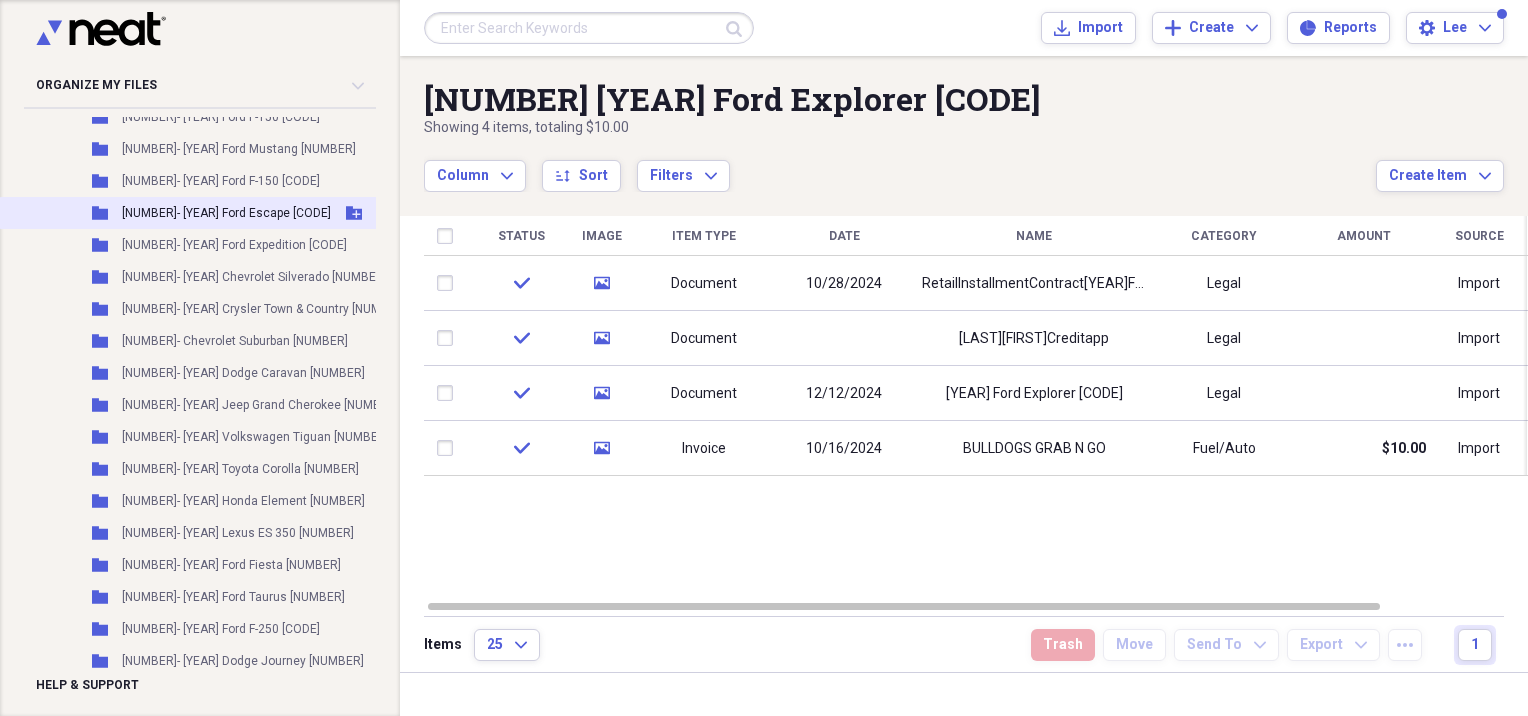 click on "Folder [NUMBER]- [YEAR] Ford Escape [CODE] Add Folder" at bounding box center (234, 213) 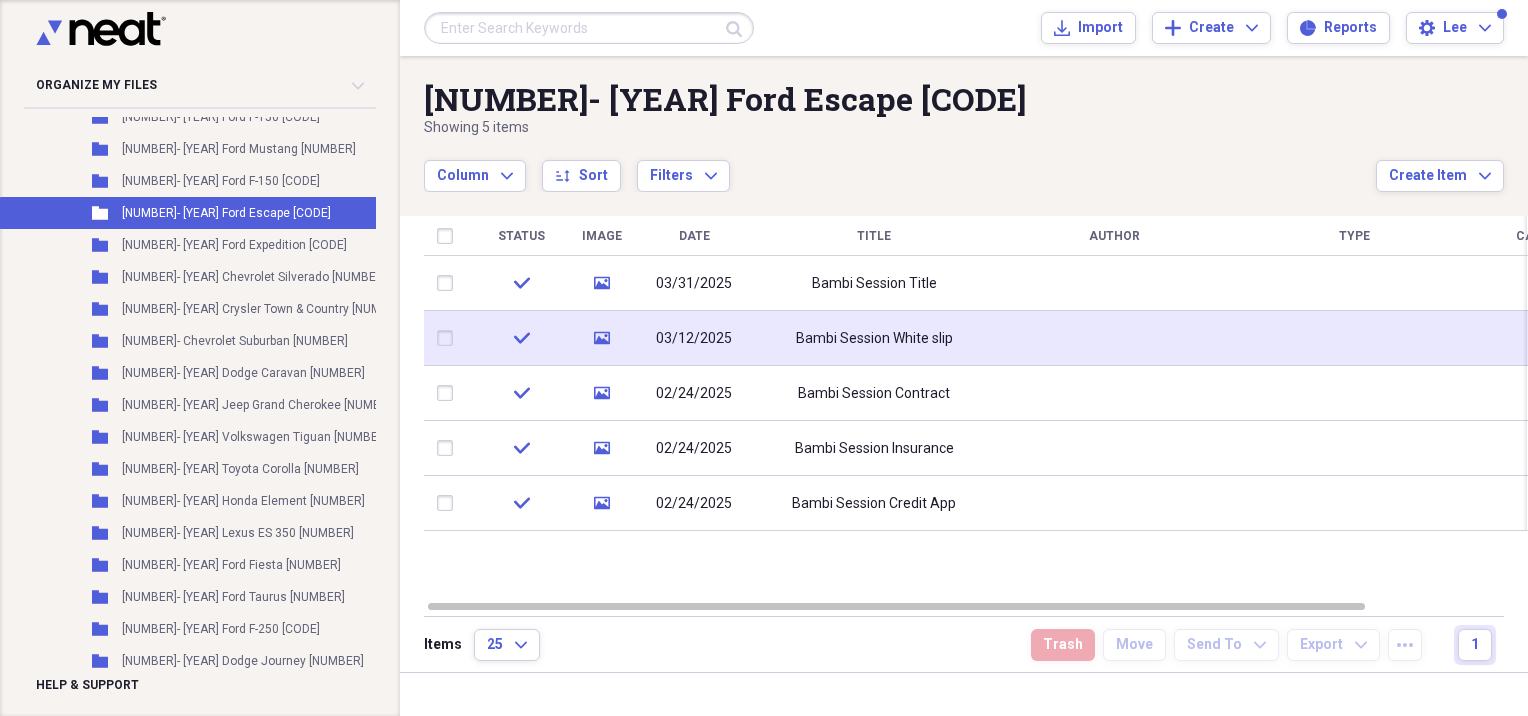 click on "Bambi Session White slip" at bounding box center [874, 338] 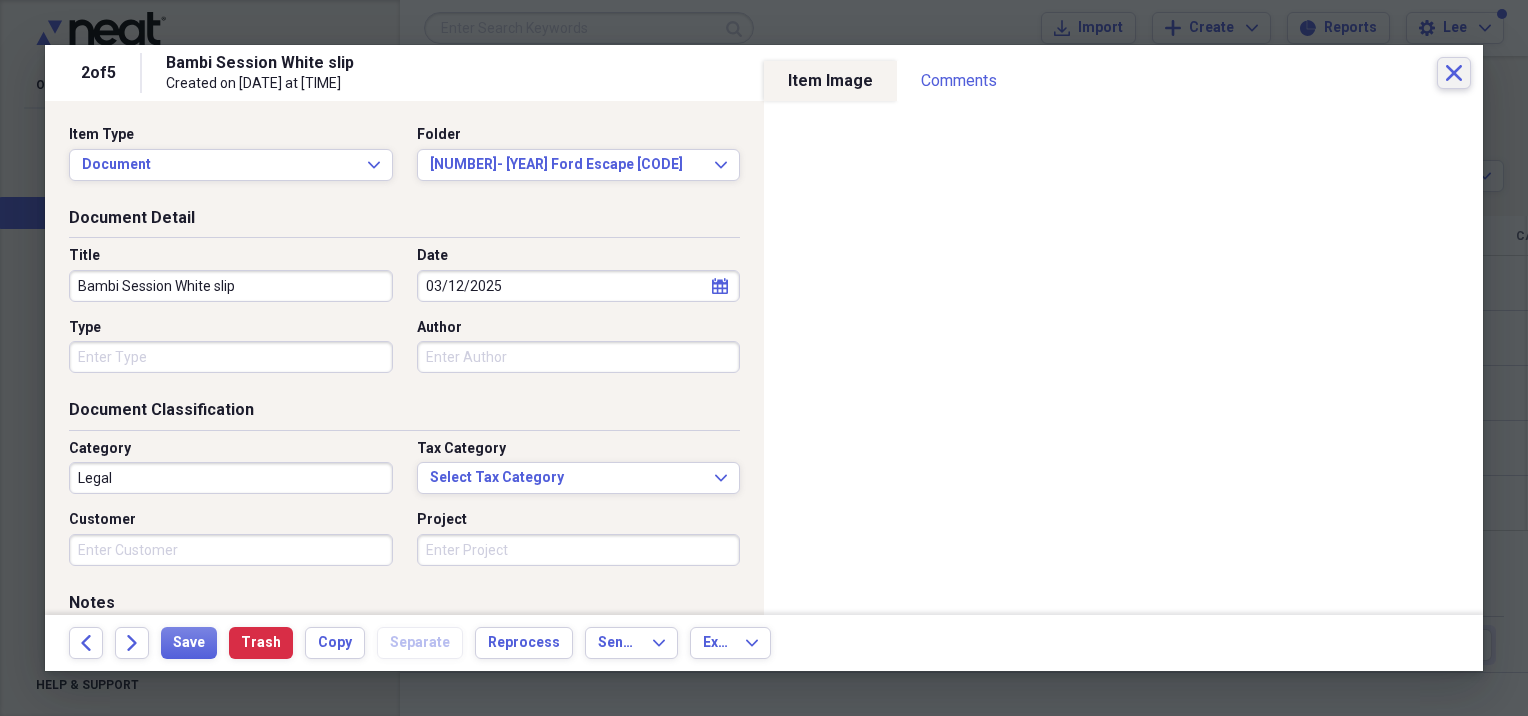 click on "Close" at bounding box center (1454, 73) 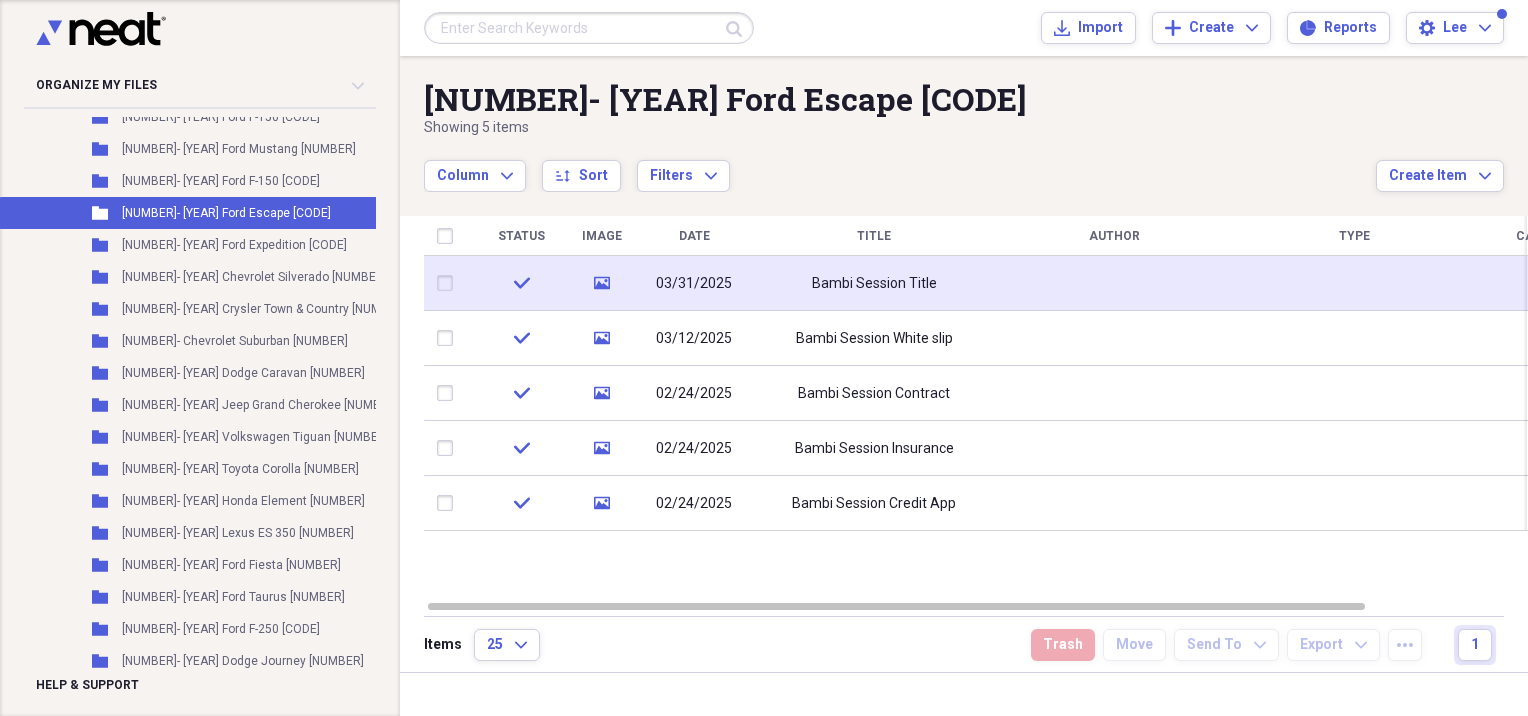 click on "Bambi Session Title" at bounding box center [874, 284] 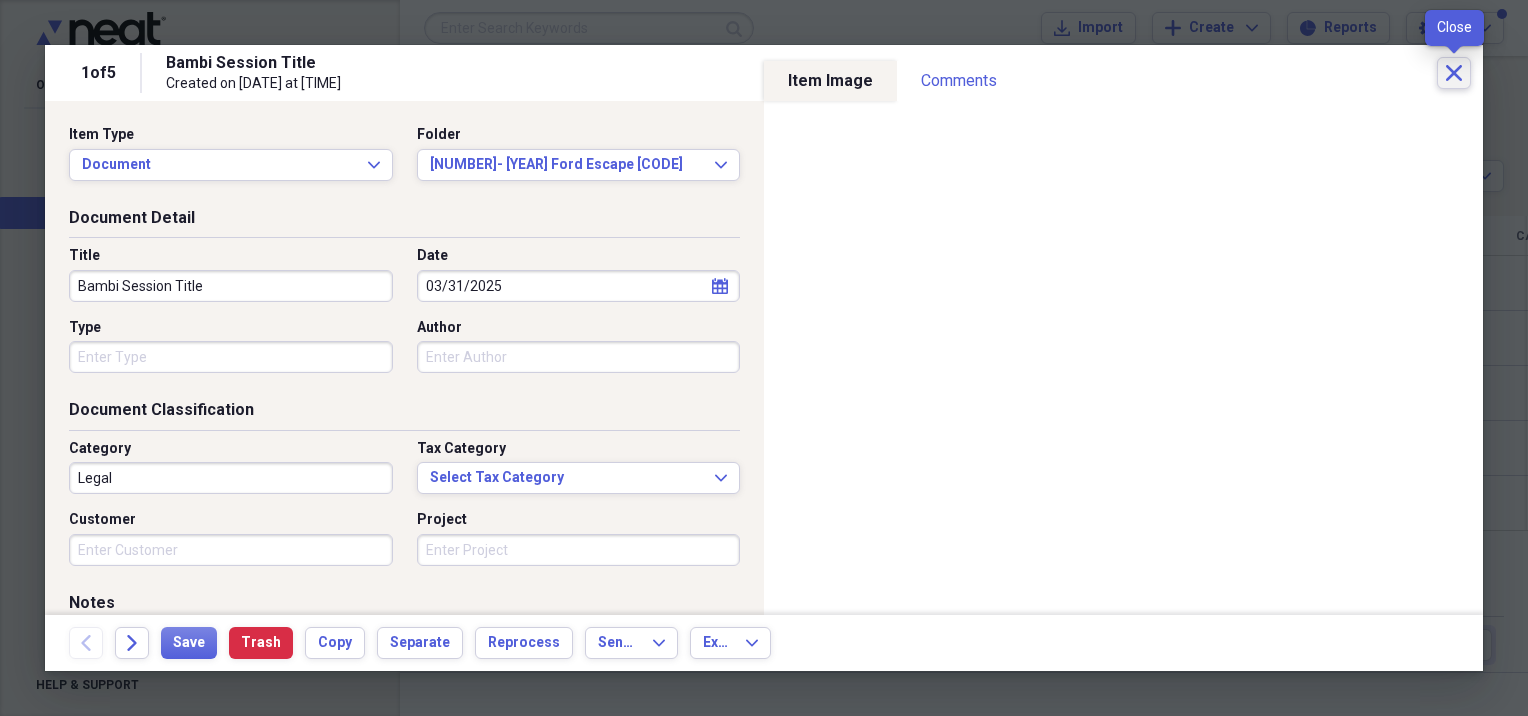 click on "Close" at bounding box center (1454, 73) 